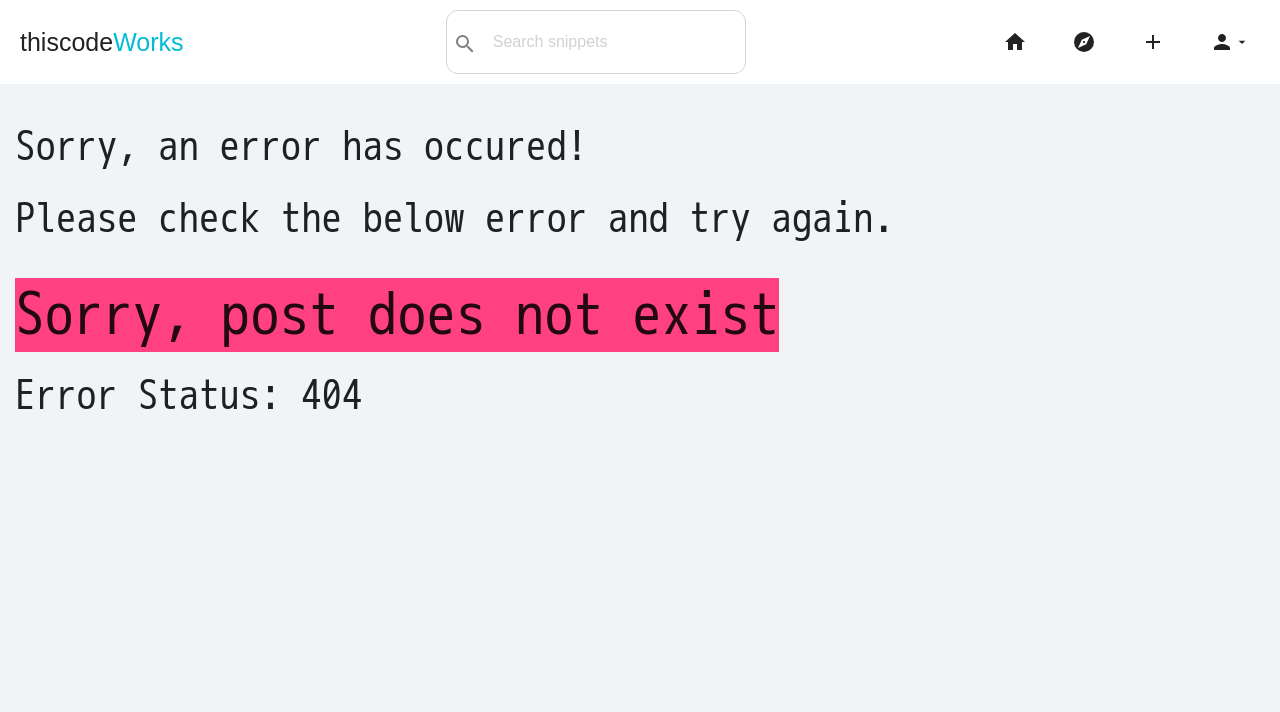 scroll, scrollTop: 0, scrollLeft: 0, axis: both 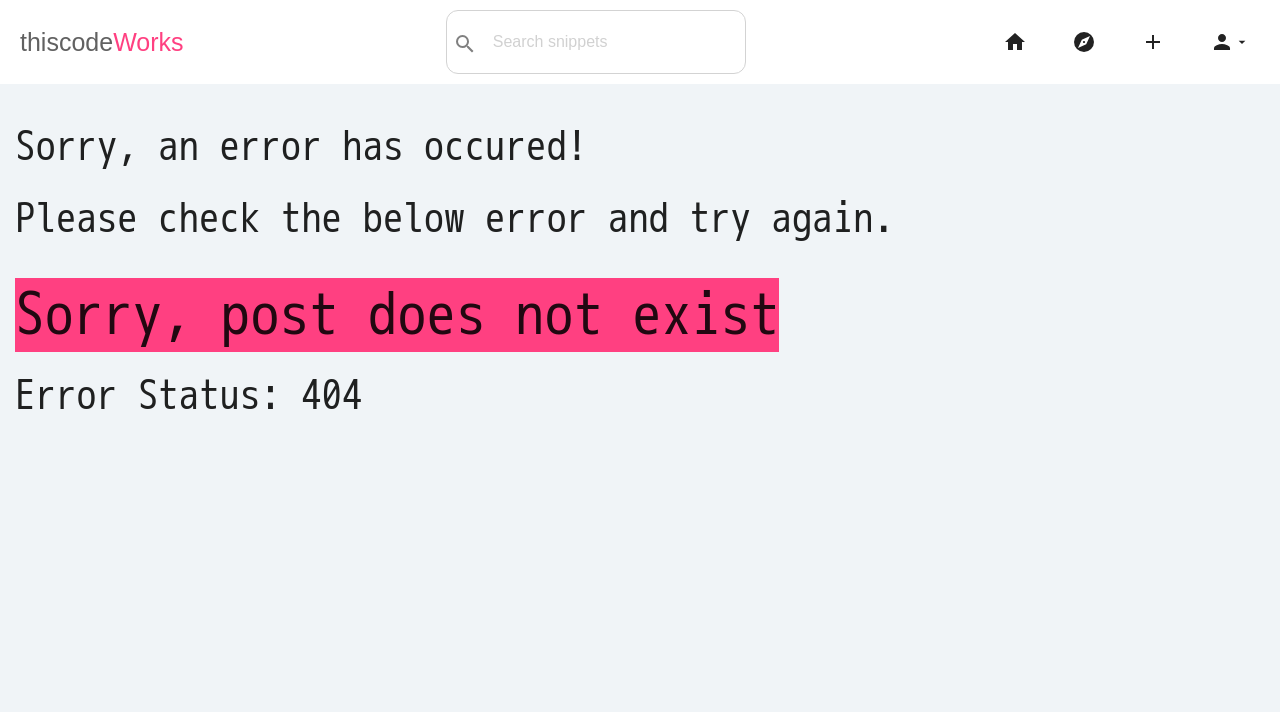 click on "thiscode Works" at bounding box center (102, 42) 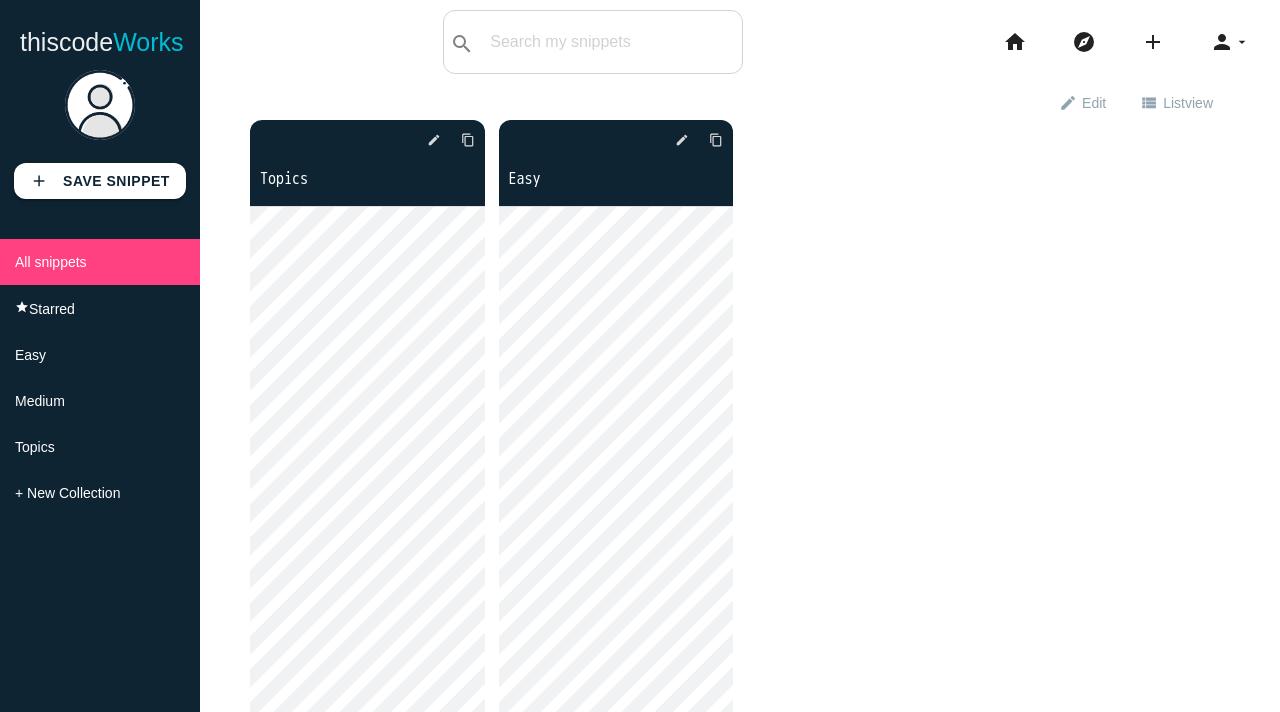 scroll, scrollTop: 0, scrollLeft: 0, axis: both 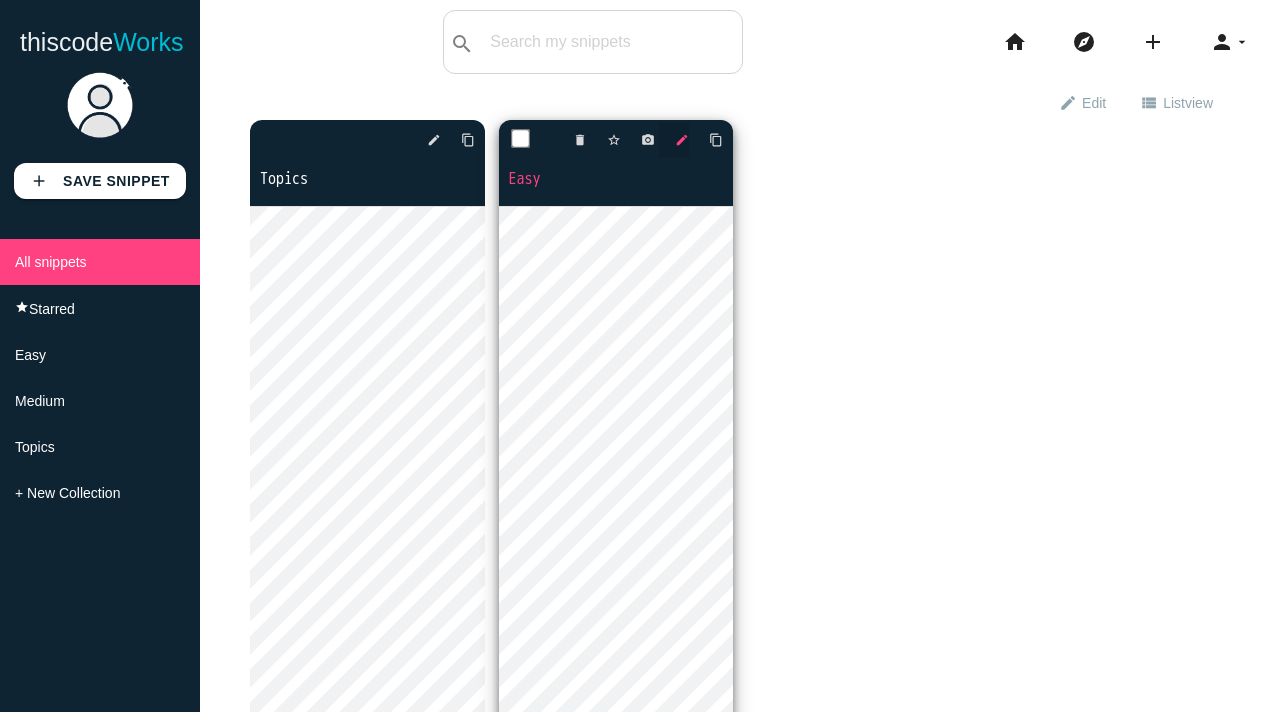 click on "edit" at bounding box center [682, 140] 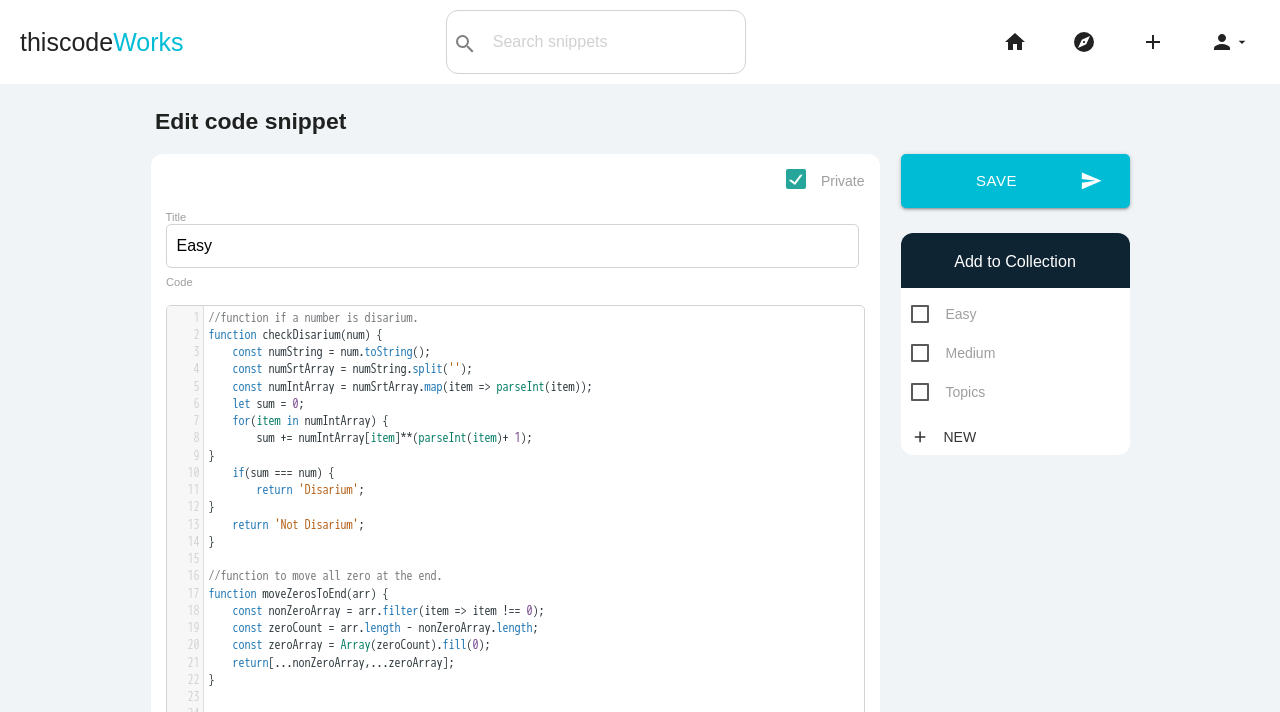 scroll, scrollTop: 0, scrollLeft: 0, axis: both 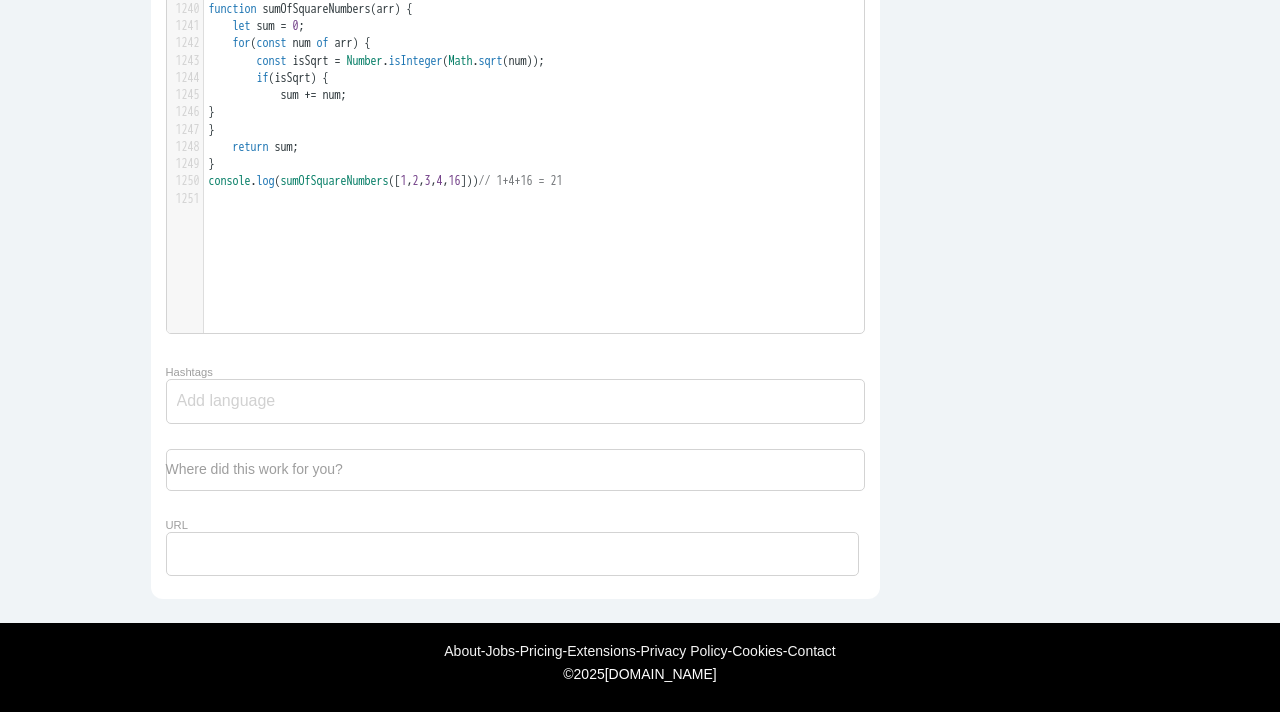 click on "console . log ( sumOfSquareNumbers ([ 1 ,  2 ,  3 ,  4 ,  16 ]))  // 1+4+16 = 21" at bounding box center (534, 181) 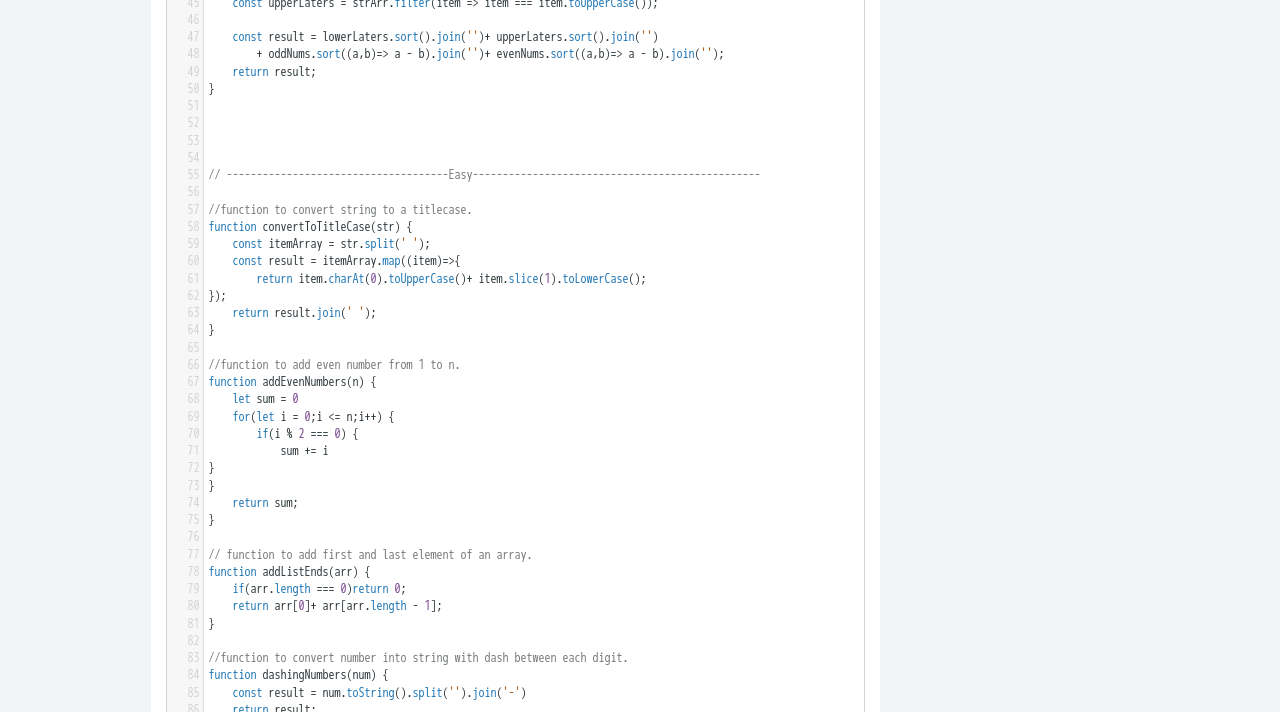 scroll, scrollTop: 1102, scrollLeft: 0, axis: vertical 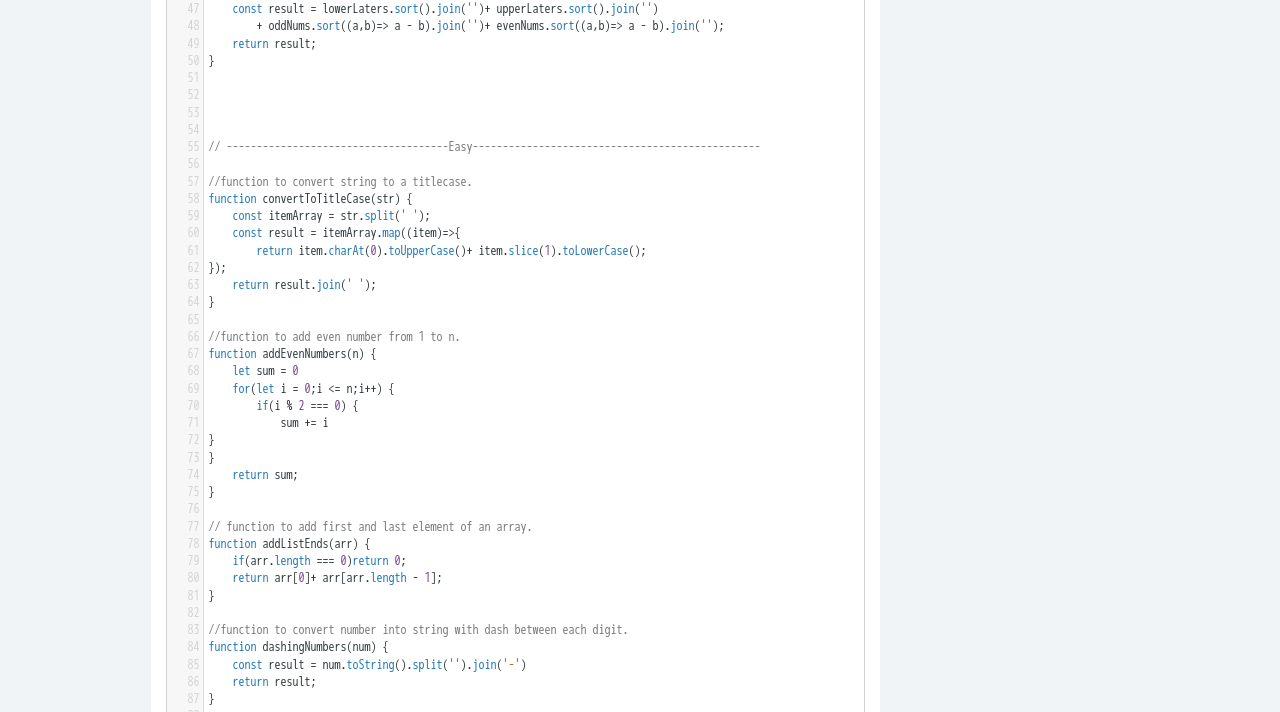 click on "​" at bounding box center [534, 164] 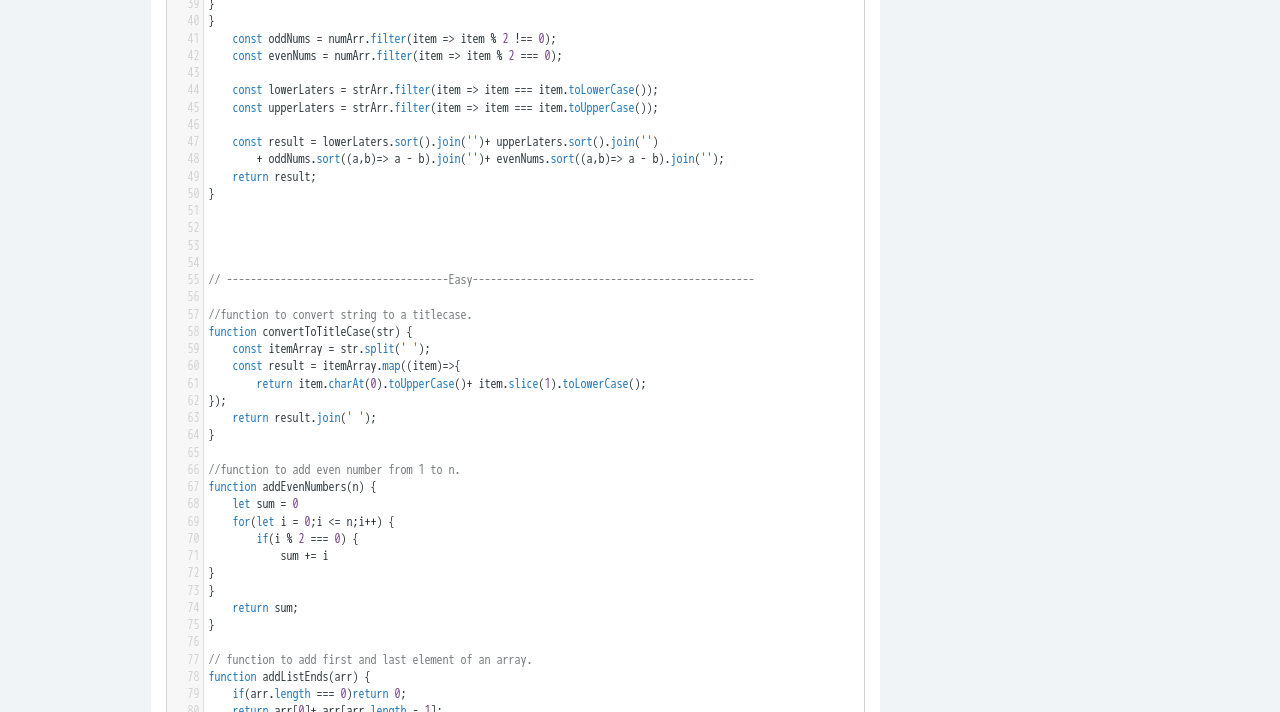 scroll, scrollTop: 23011, scrollLeft: 0, axis: vertical 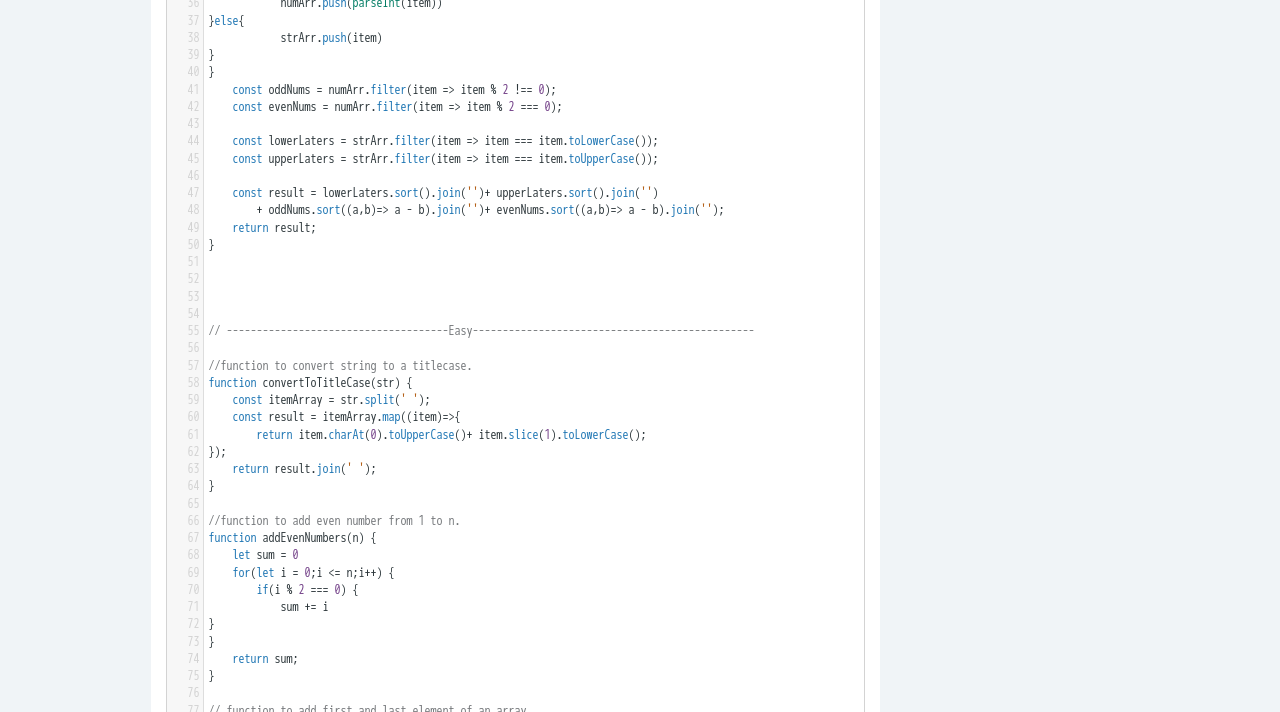 click on "// -------------------------------------Easy-----------------------------------------------" at bounding box center (534, 331) 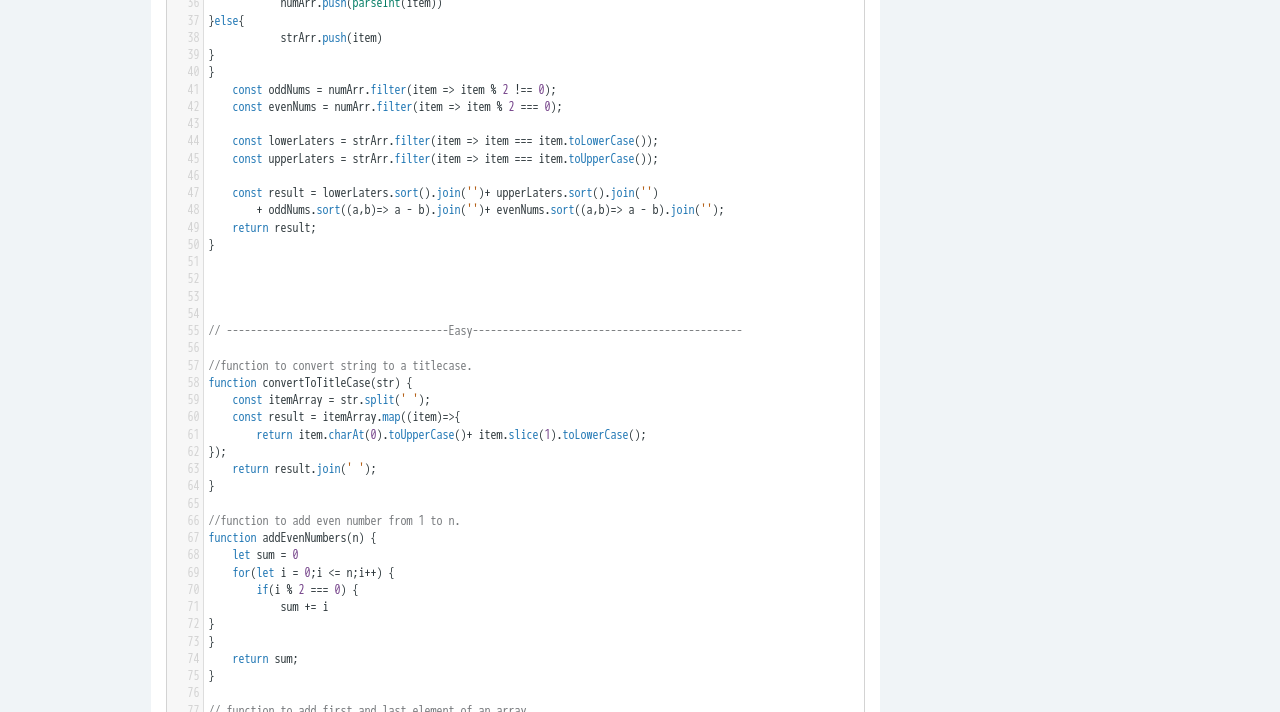 click on "​" at bounding box center (534, 314) 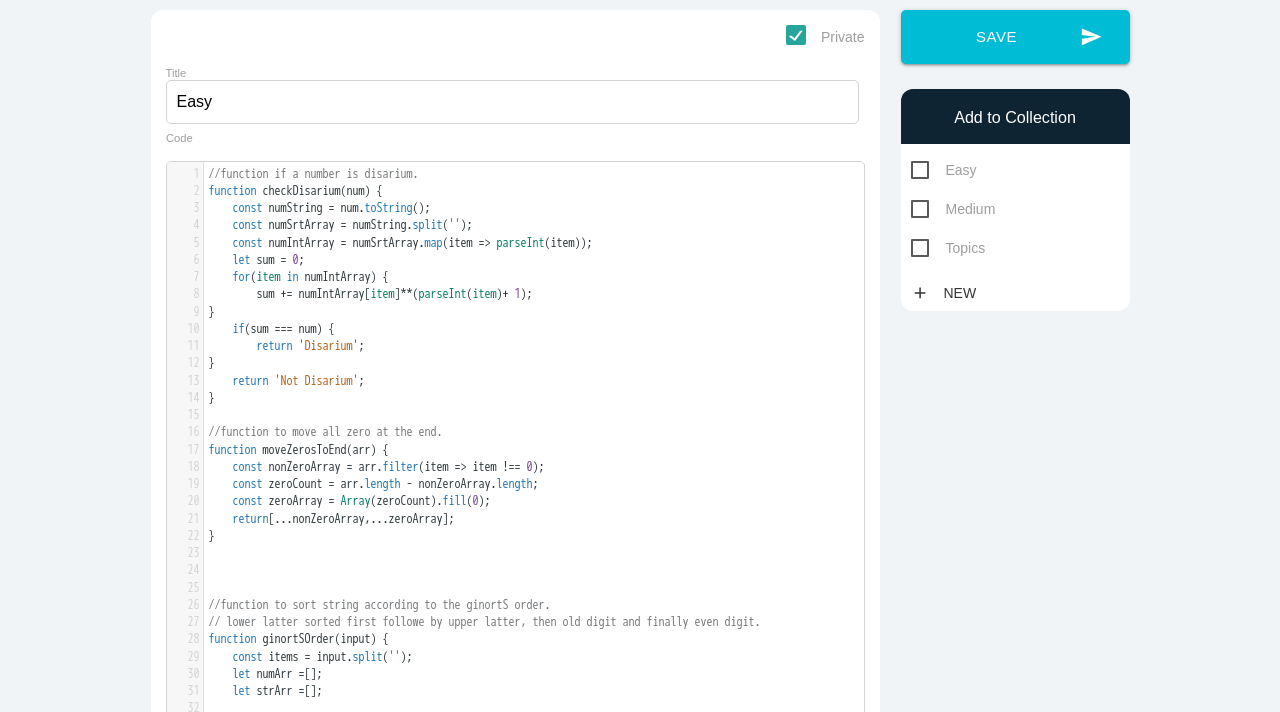 scroll, scrollTop: 0, scrollLeft: 0, axis: both 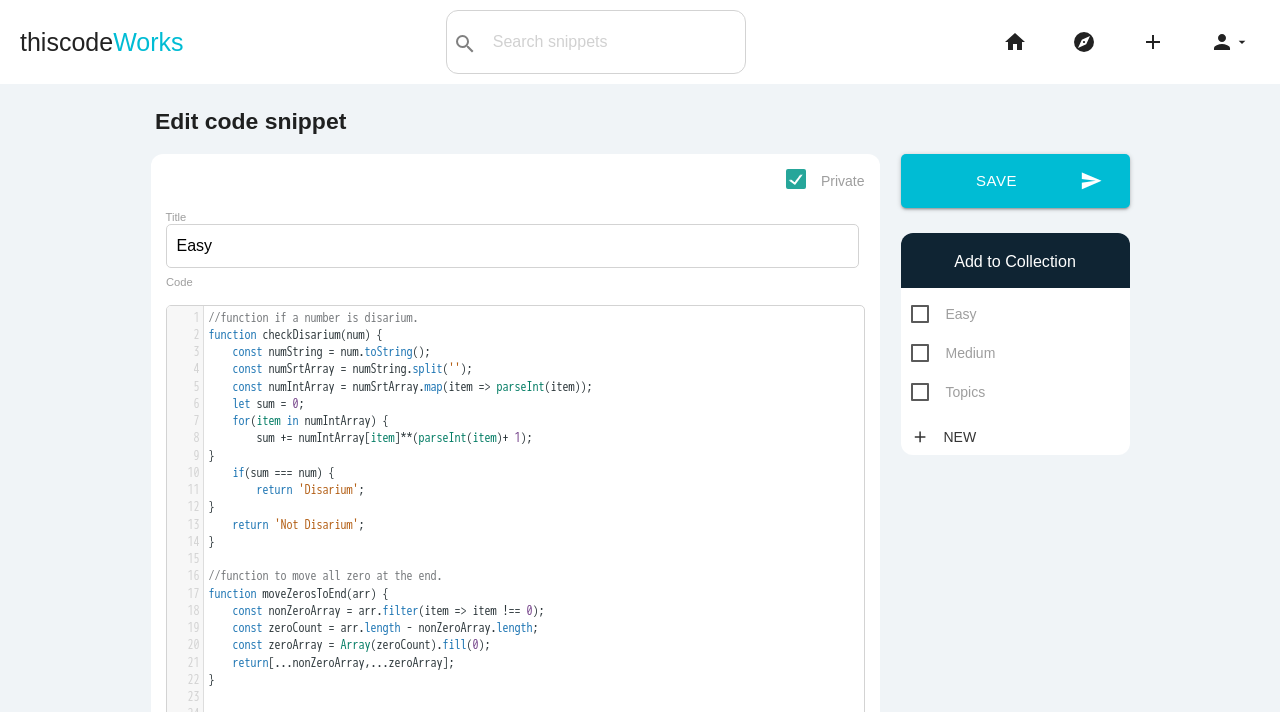 click on "//function if a number is disarium." at bounding box center (314, 318) 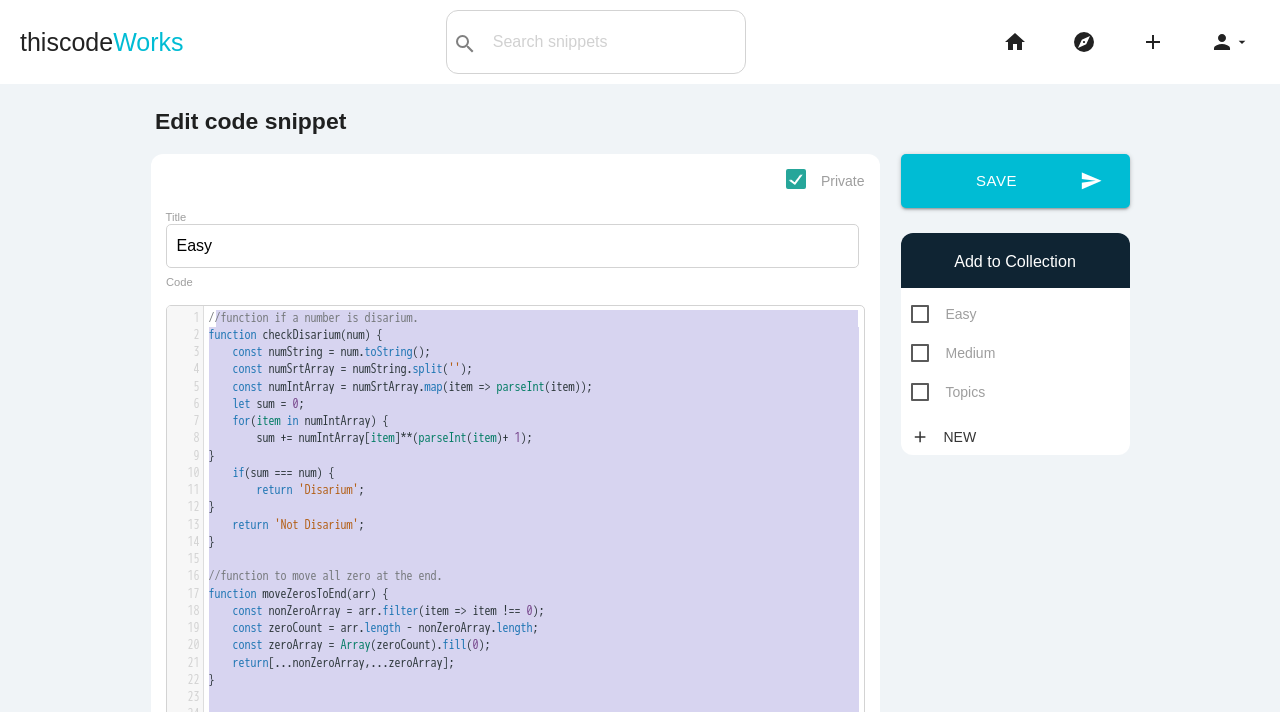 type 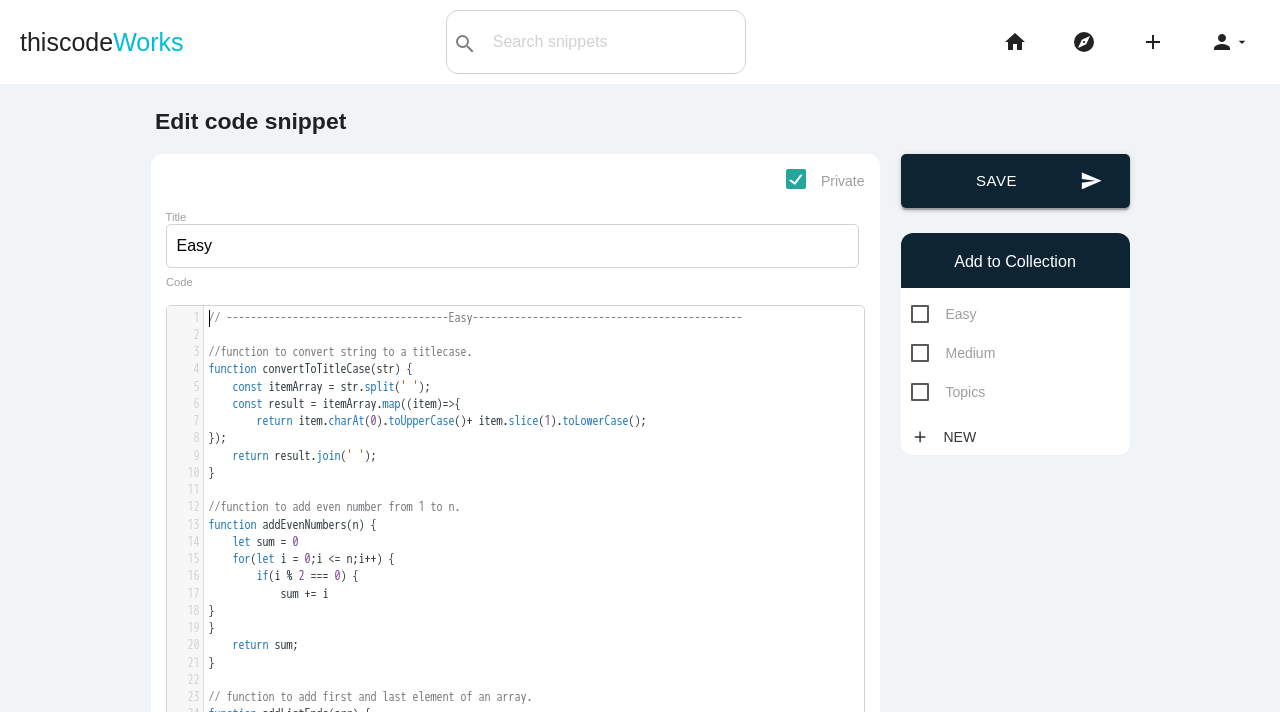 click on "send Save" at bounding box center [1015, 181] 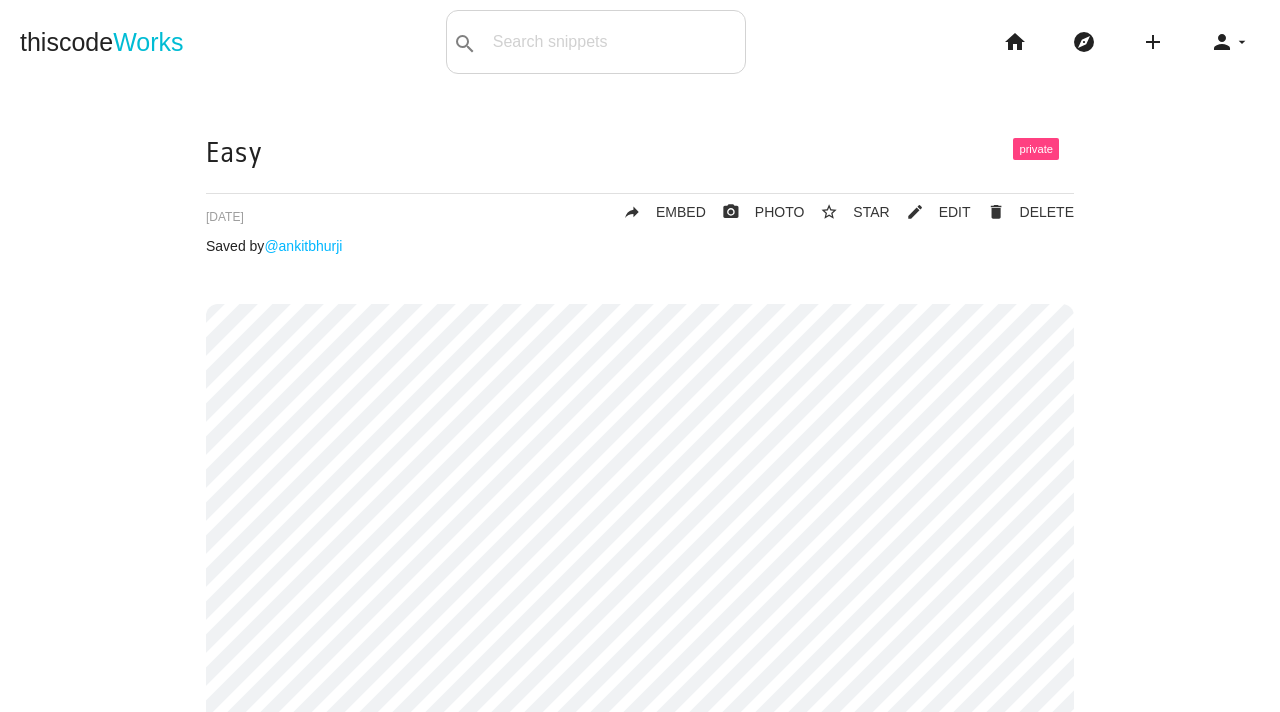 scroll, scrollTop: 0, scrollLeft: 0, axis: both 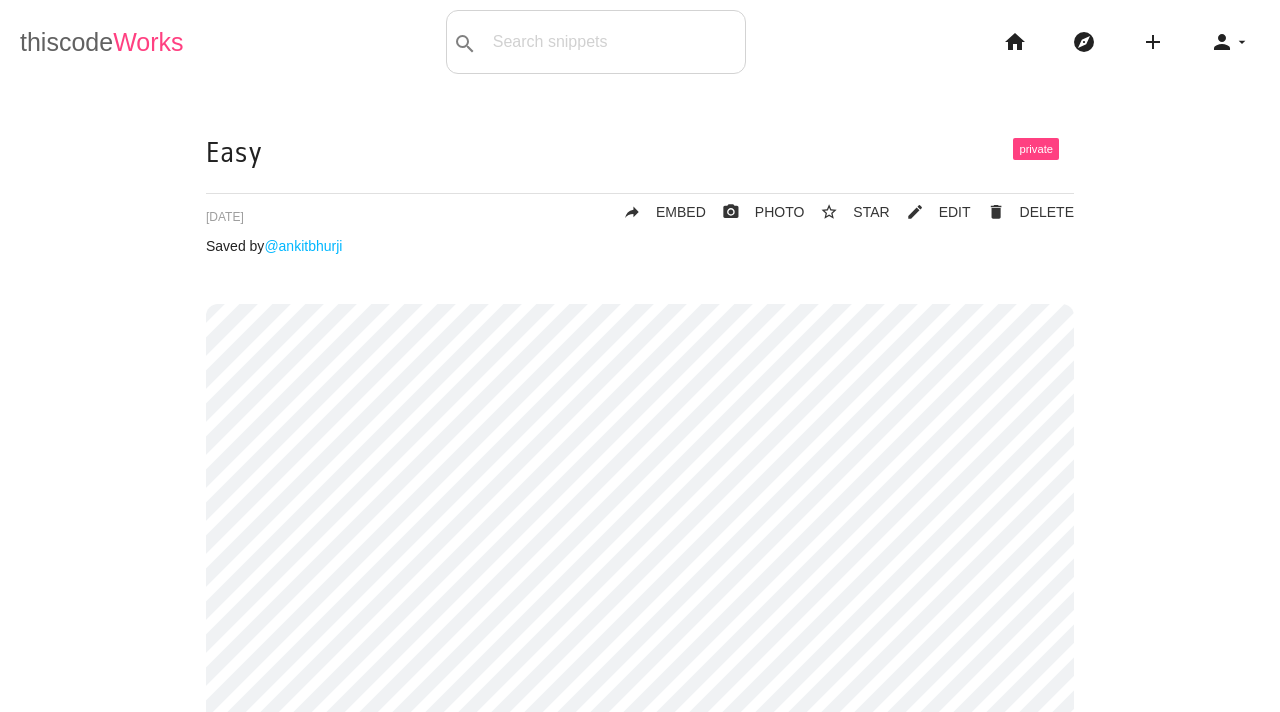 click on "thiscode Works" at bounding box center (102, 42) 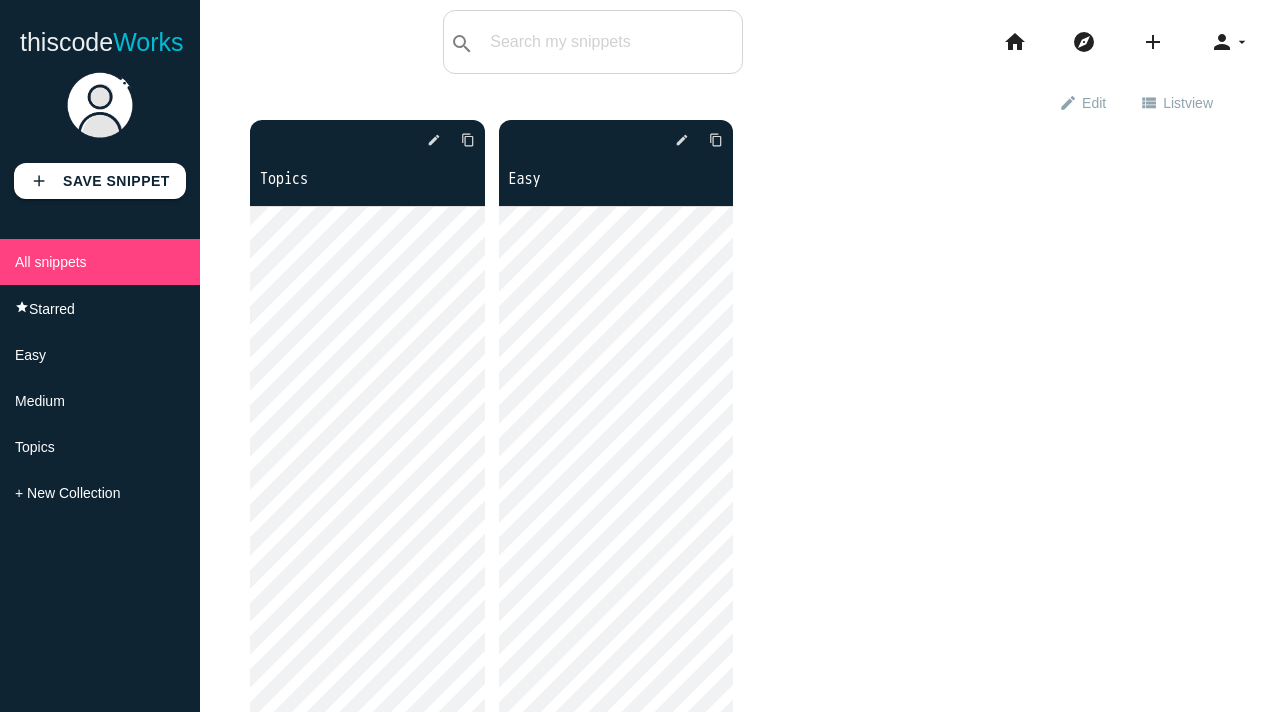 scroll, scrollTop: 0, scrollLeft: 0, axis: both 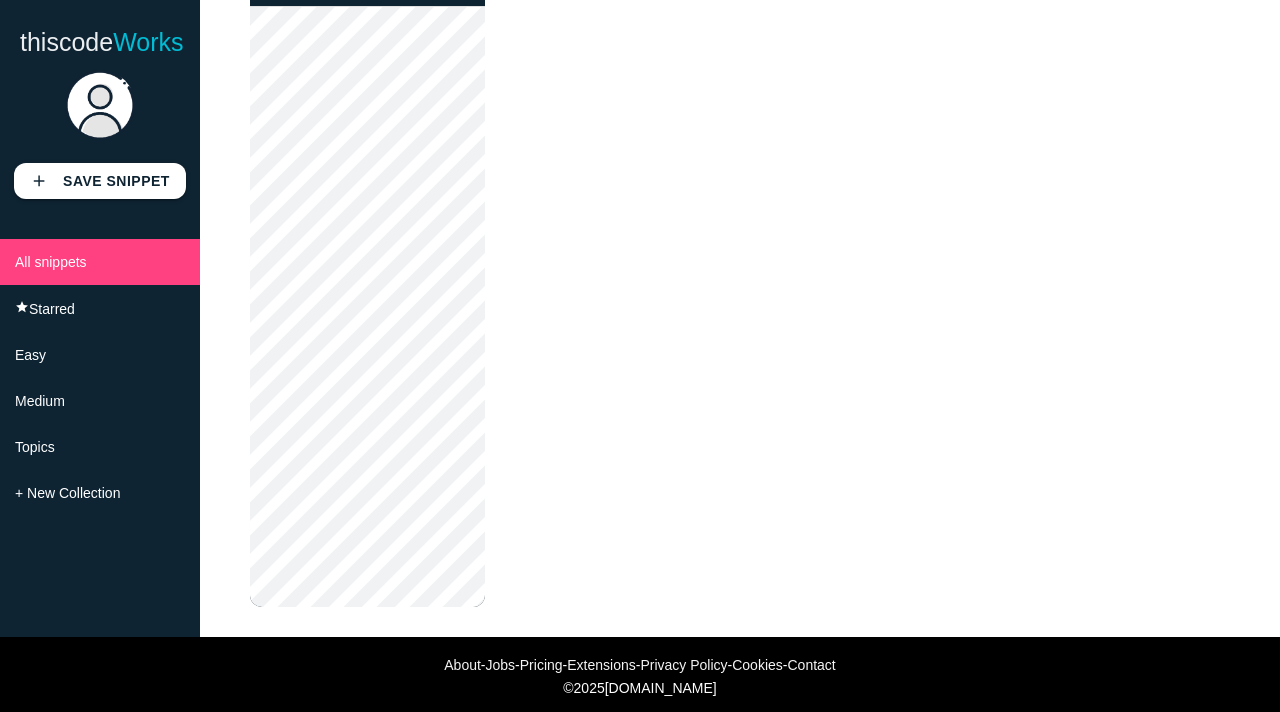 click on "delete
star_border
photo_camera
edit
content_copy
Topics" at bounding box center [740, -80] 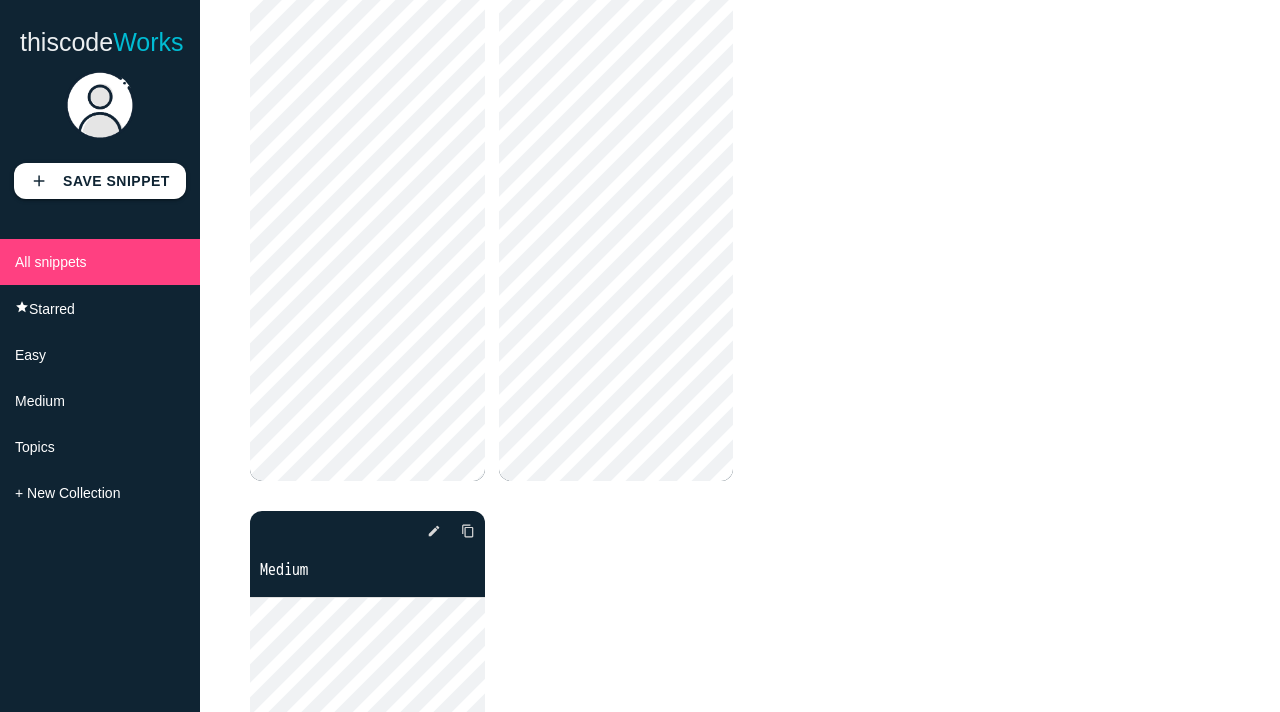 scroll, scrollTop: 0, scrollLeft: 0, axis: both 